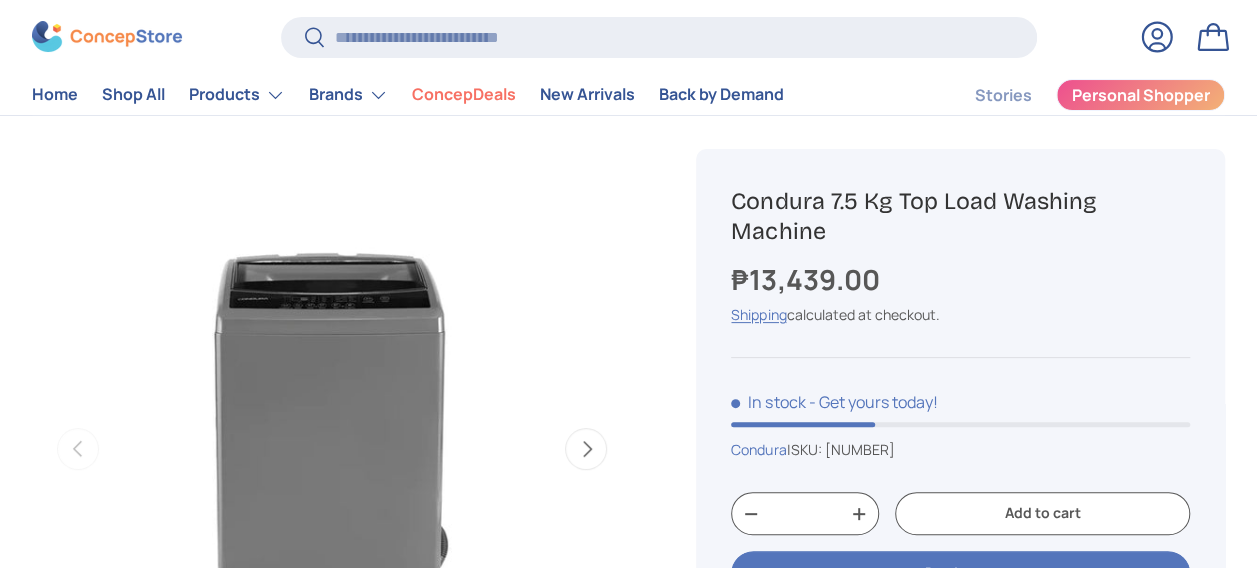 scroll, scrollTop: 100, scrollLeft: 0, axis: vertical 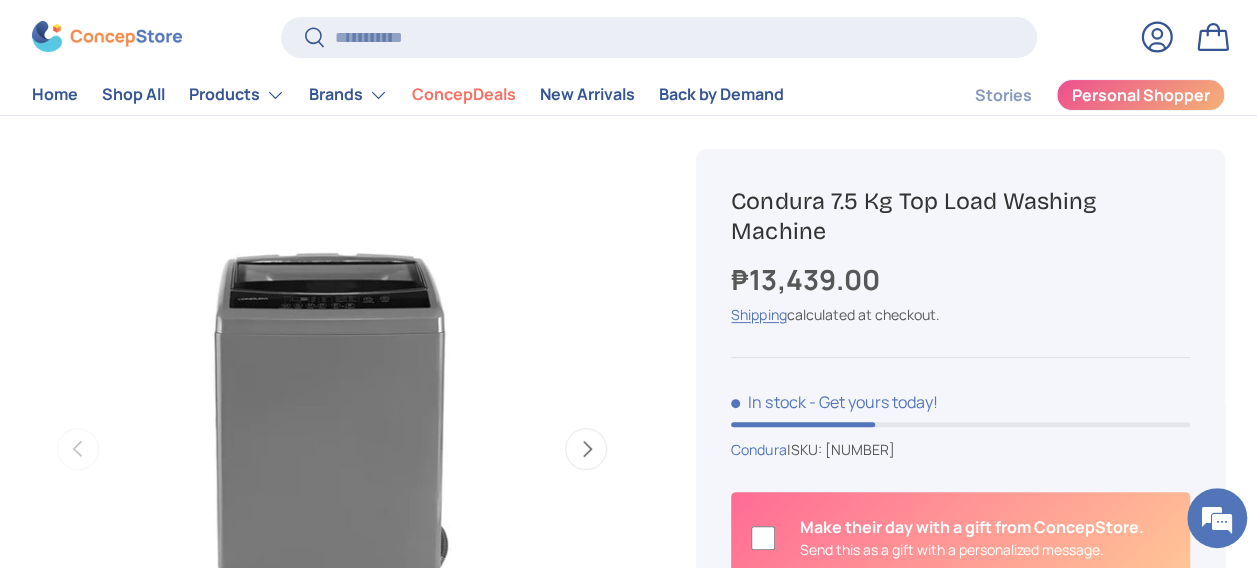 click on "Next" at bounding box center (586, 449) 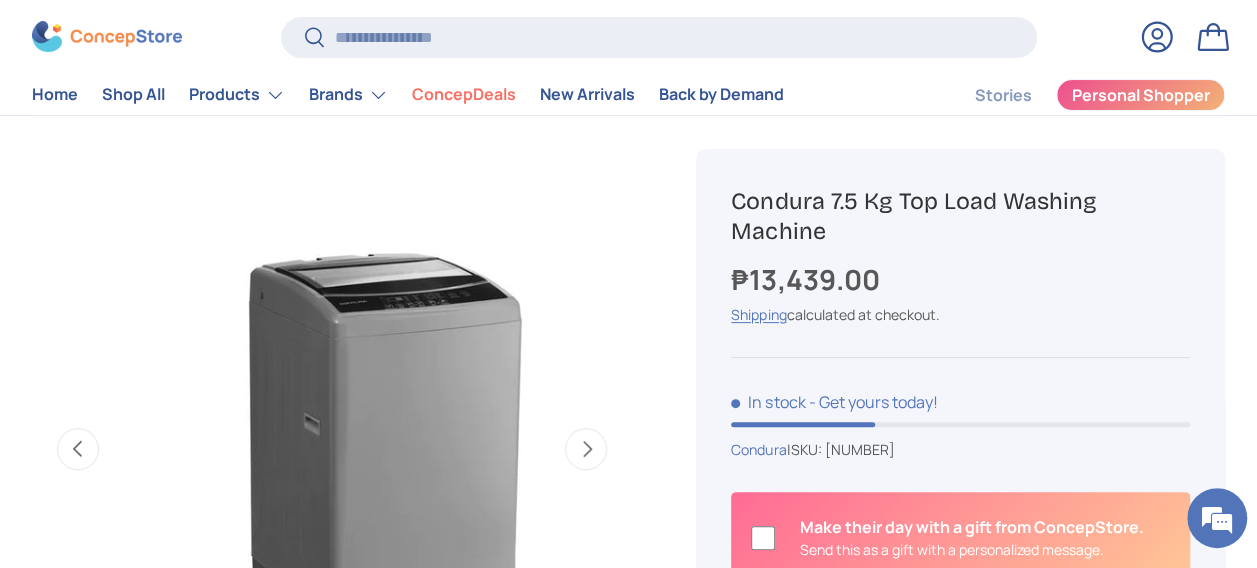 scroll, scrollTop: 0, scrollLeft: 610, axis: horizontal 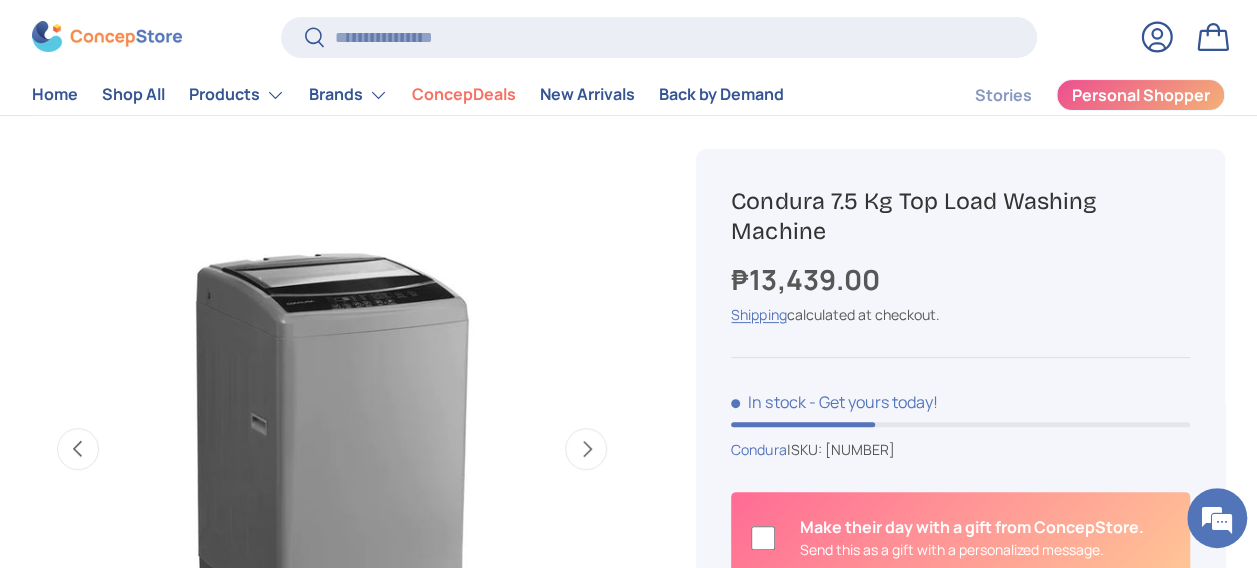 click on "Next" at bounding box center (586, 449) 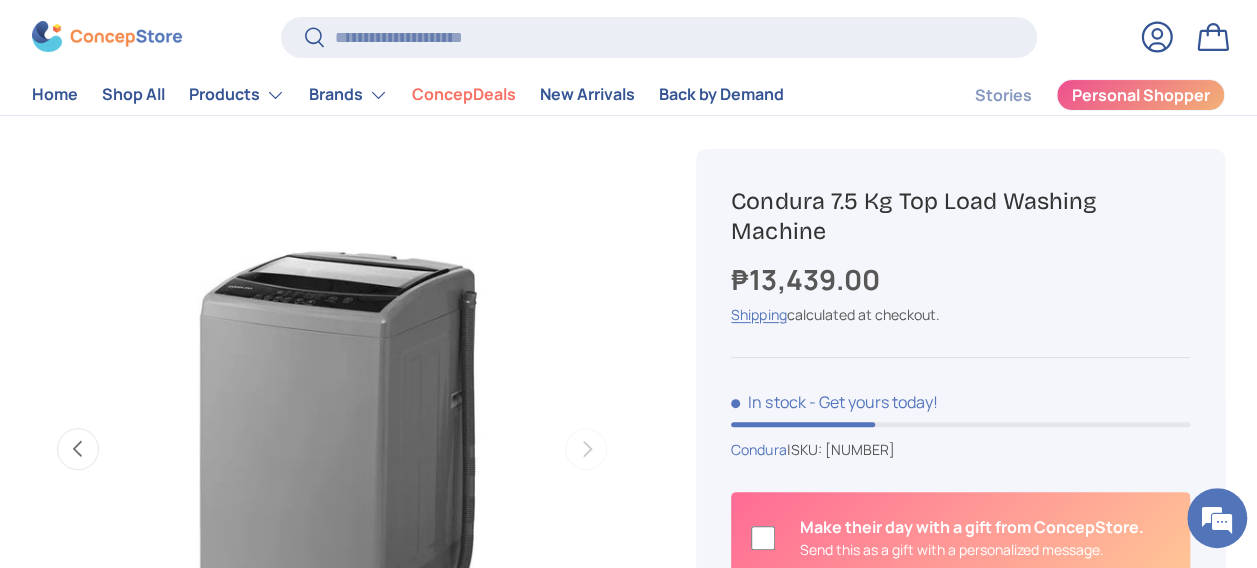 scroll, scrollTop: 0, scrollLeft: 1221, axis: horizontal 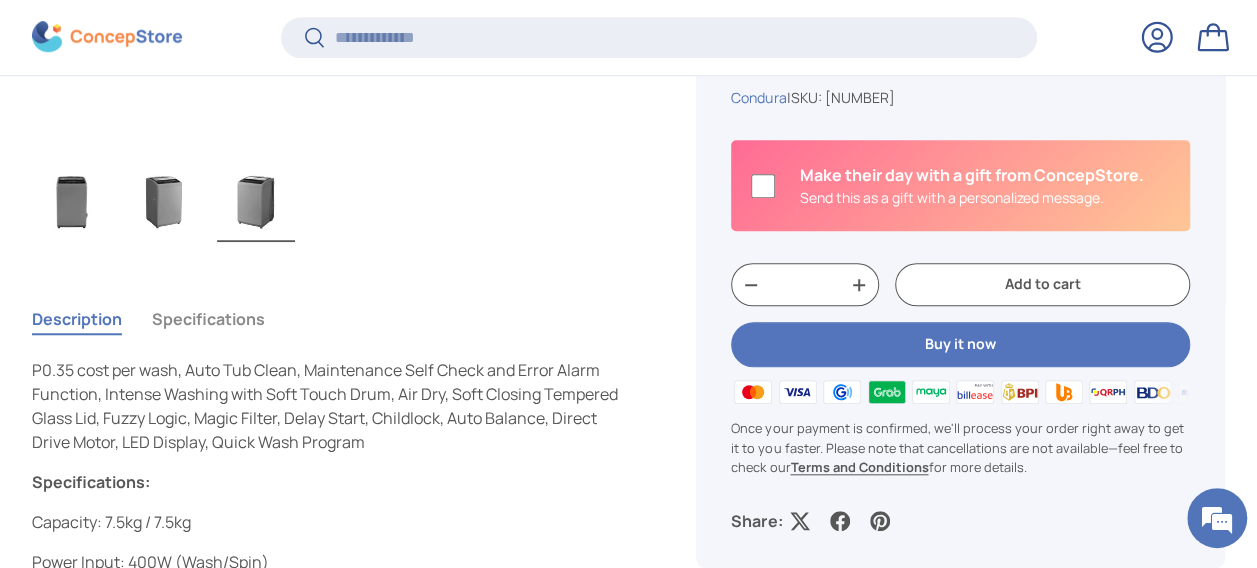 click on "P0.35 cost per wash, Auto Tub Clean, Maintenance Self Check and Error Alarm Function, Intense Washing with Soft Touch Drum, Air Dry, Soft Closing Tempered Glass Lid, Fuzzy Logic, Magic Filter, Delay Start, Childlock, Auto Balance, Direct Drive Motor, LED Display, Quick Wash Program" at bounding box center (325, 406) 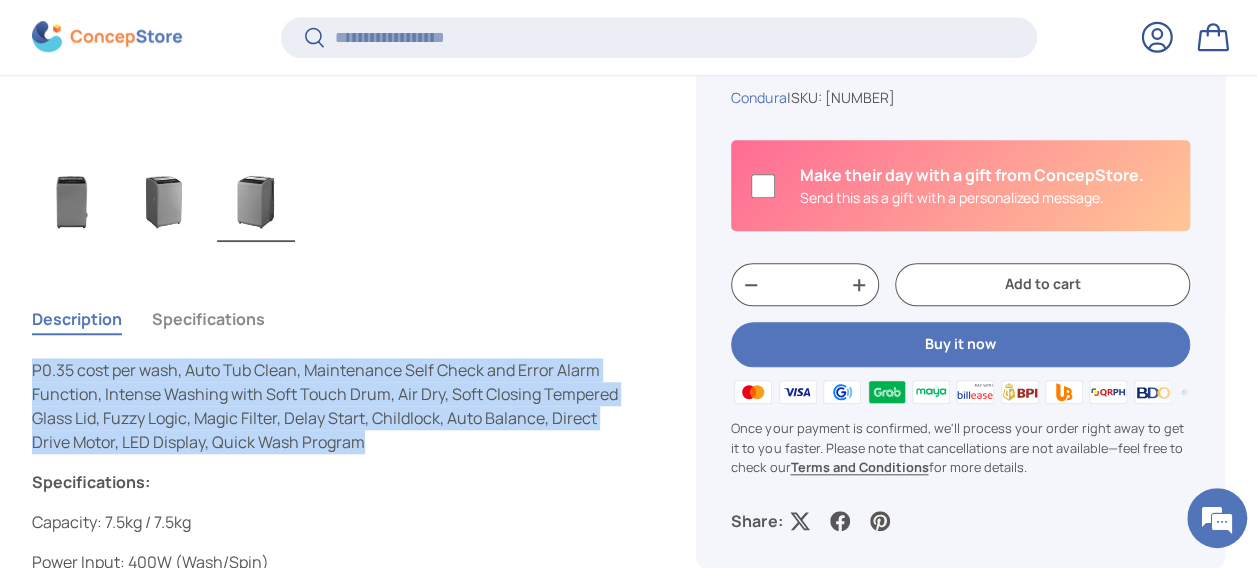 click on "P0.35 cost per wash, Auto Tub Clean, Maintenance Self Check and Error Alarm Function, Intense Washing with Soft Touch Drum, Air Dry, Soft Closing Tempered Glass Lid, Fuzzy Logic, Magic Filter, Delay Start, Childlock, Auto Balance, Direct Drive Motor, LED Display, Quick Wash Program" at bounding box center [325, 406] 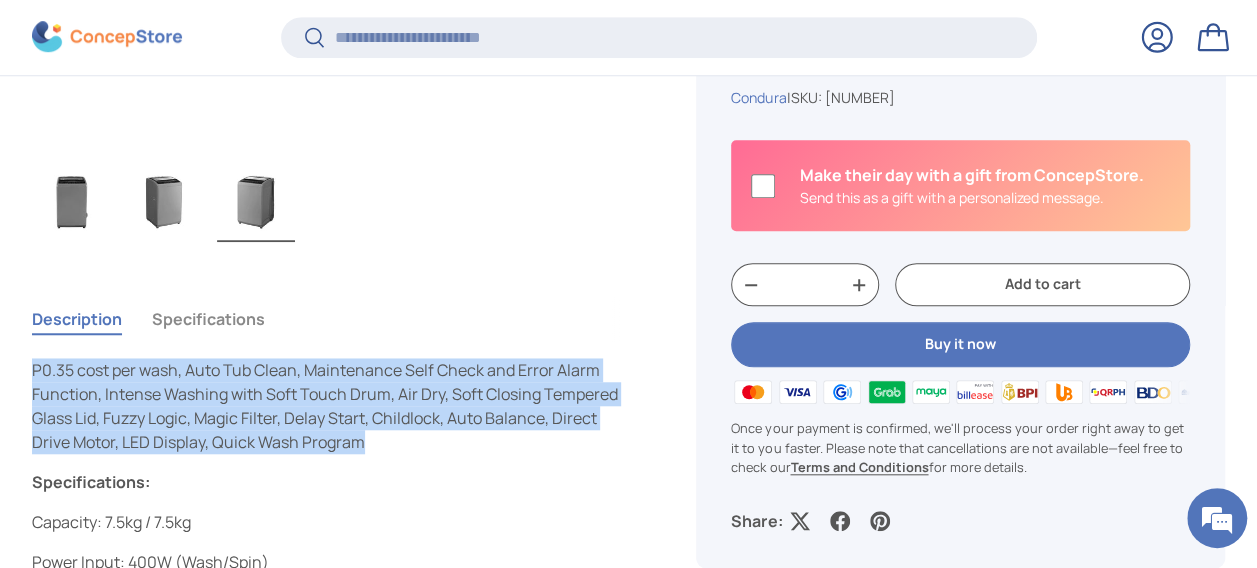 drag, startPoint x: 265, startPoint y: 366, endPoint x: 453, endPoint y: 410, distance: 193.08029 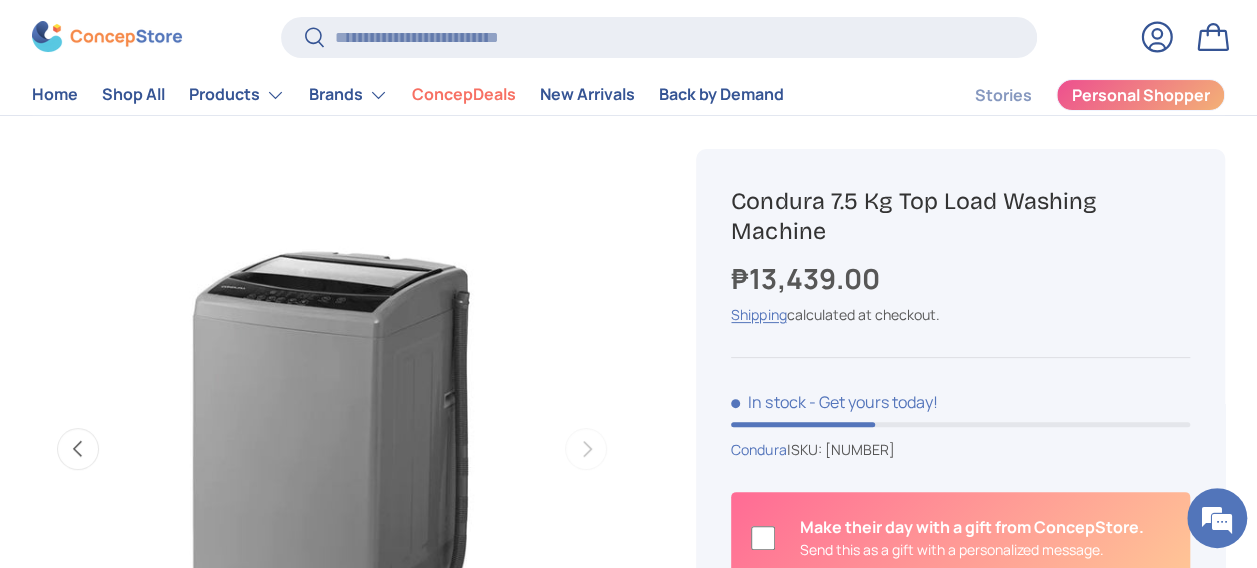scroll, scrollTop: 0, scrollLeft: 0, axis: both 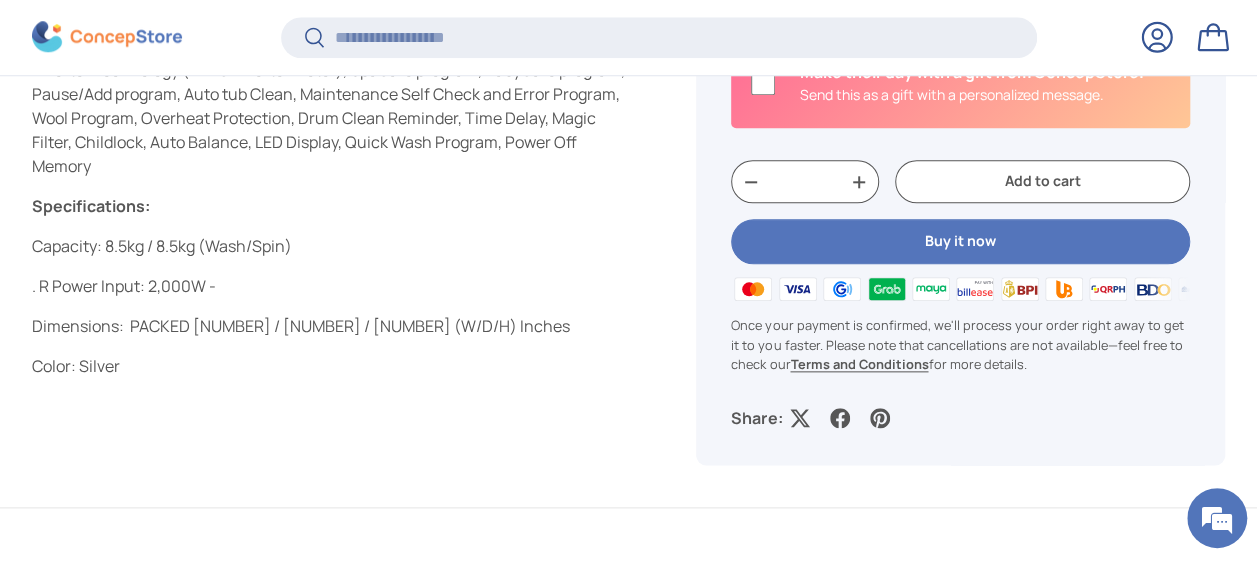 click on "Dimensions:  PACKED [NUMBER] / [NUMBER] / [NUMBER] (W/D/H) Inches" at bounding box center (301, 326) 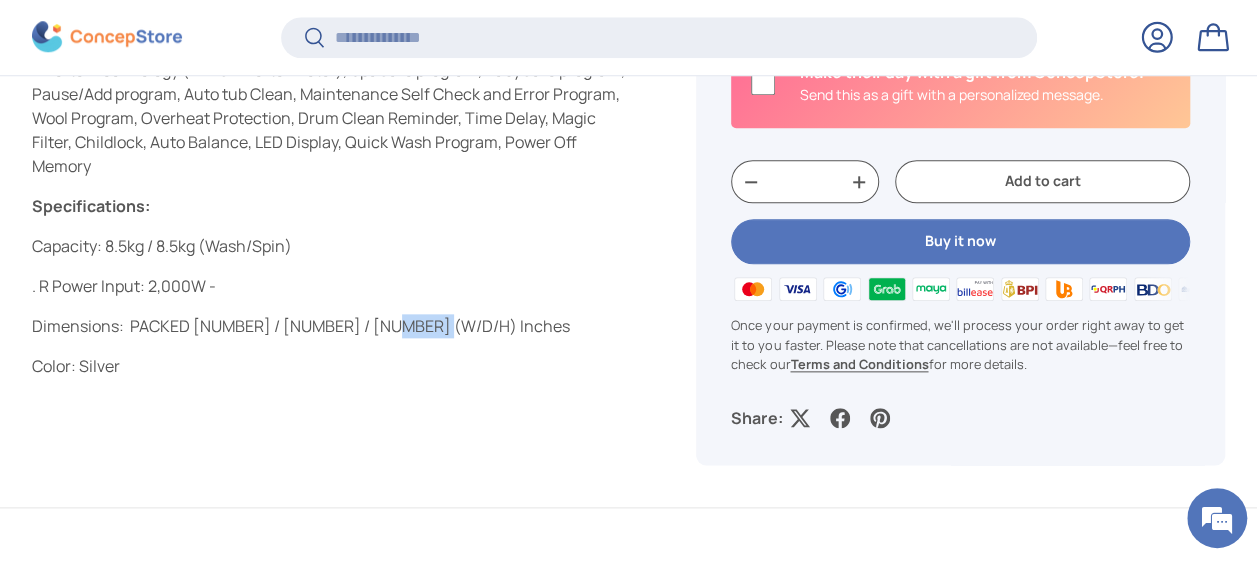 click on "Dimensions:  PACKED [NUMBER] / [NUMBER] / [NUMBER] (W/D/H) Inches" at bounding box center [301, 326] 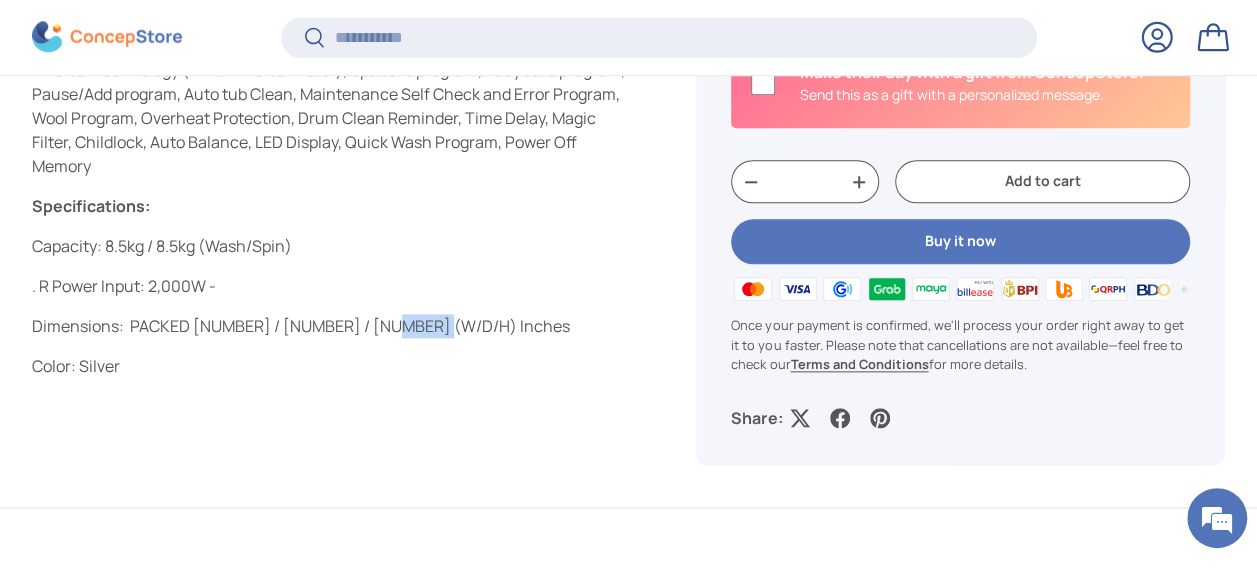 click on "Dimensions:  PACKED [NUMBER] / [NUMBER] / [NUMBER] (W/D/H) Inches" at bounding box center (301, 326) 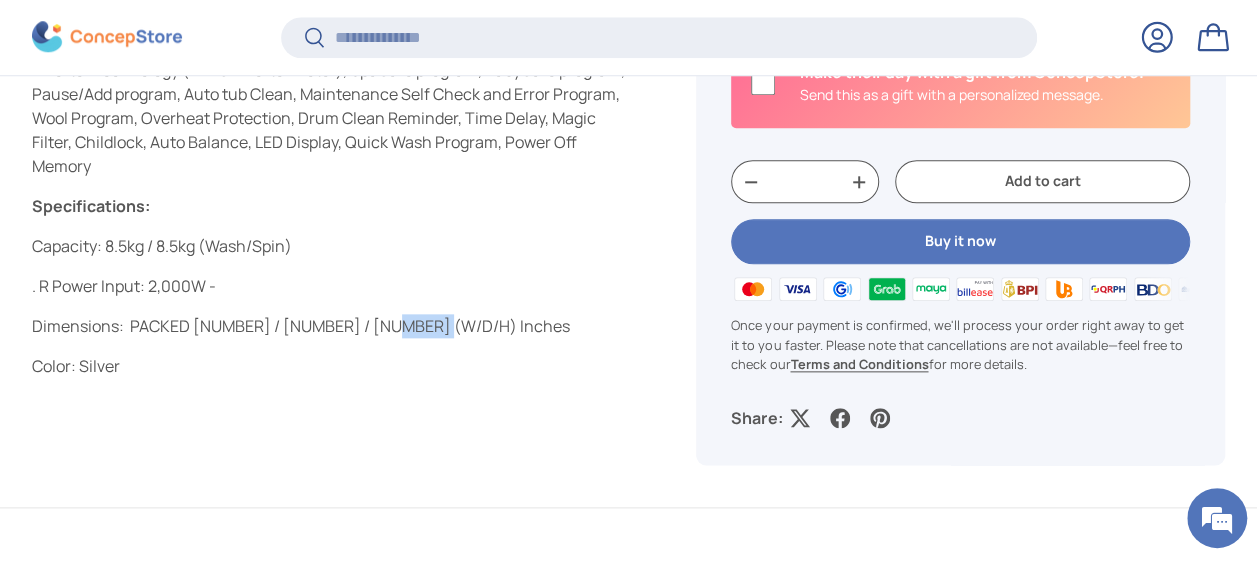 click on "Dimensions:  PACKED [NUMBER] / [NUMBER] / [NUMBER] (W/D/H) Inches" at bounding box center [301, 326] 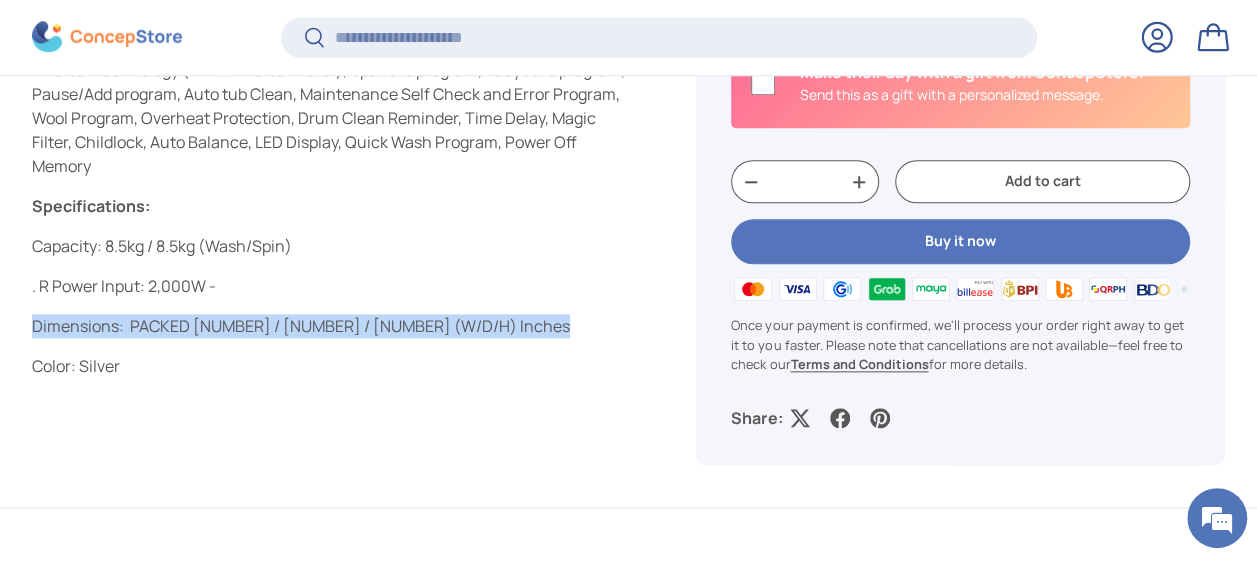 scroll, scrollTop: 900, scrollLeft: 0, axis: vertical 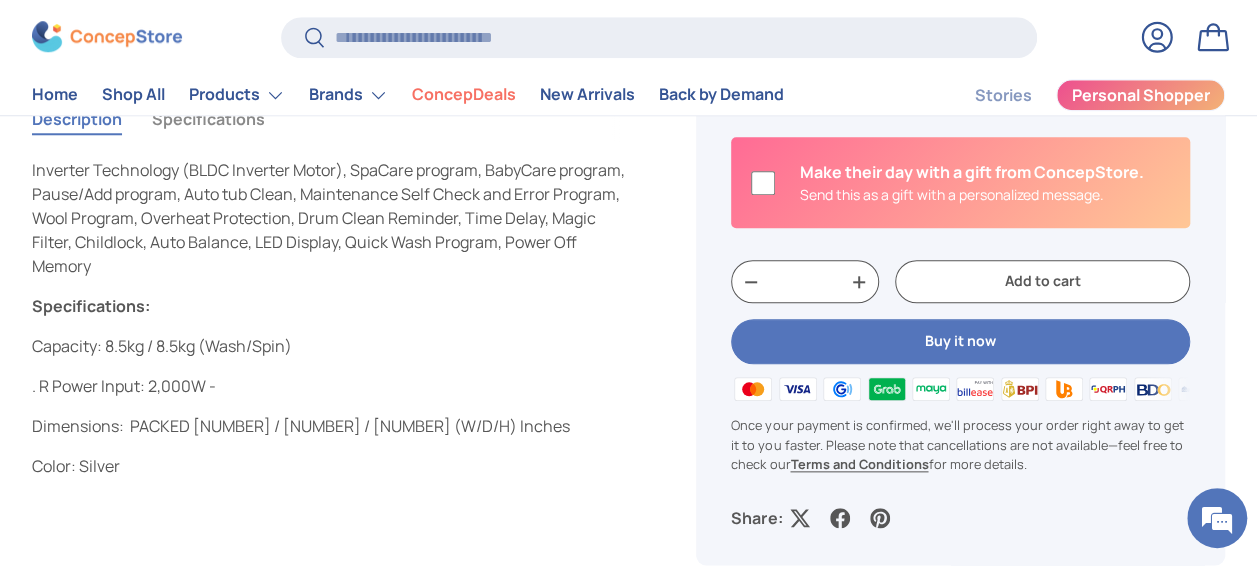 click on "Inverter Technology (BLDC Inverter Motor), SpaCare program, BabyCare program, Pause/Add program, Auto tub Clean, Maintenance Self Check and Error Program, Wool Program, Overheat Protection, Drum Clean Reminder, Time Delay, Magic Filter, Childlock, Auto Balance, LED Display, Quick Wash Program, Power Off Memory
Specifications:
Capacity: 8.5kg / 8.5kg (Wash/Spin)
. R Power Input: 2,000W -
Dimensions: 	PACKED [NUMBER] / [NUMBER] / [NUMBER] (W/D/H) Inches
Color: Silver" at bounding box center (332, 338) 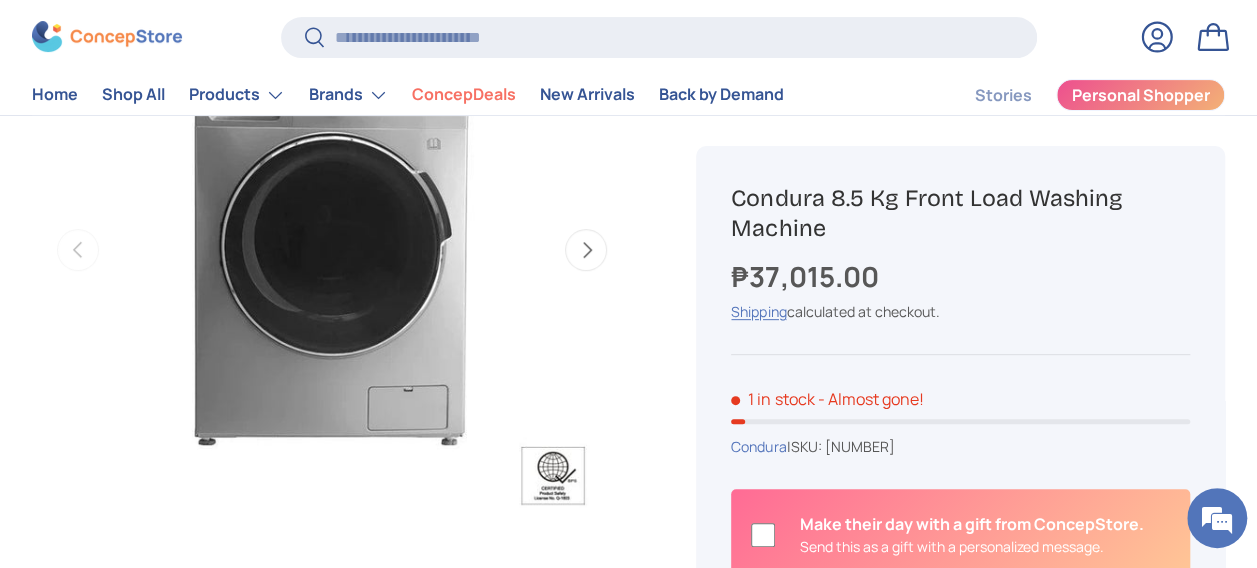 scroll, scrollTop: 199, scrollLeft: 0, axis: vertical 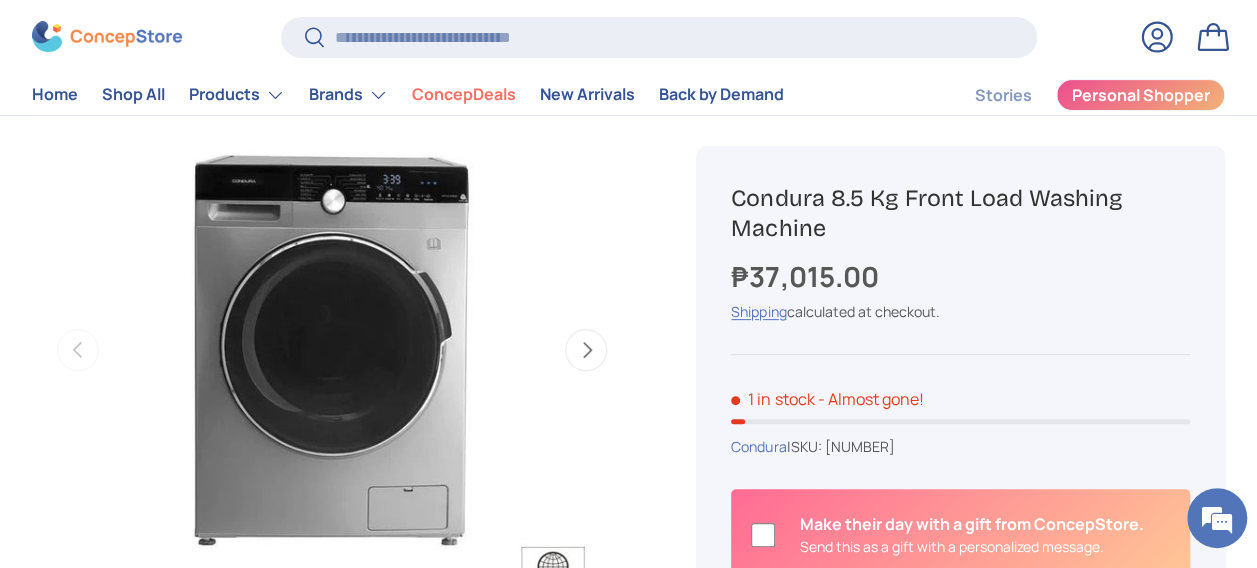 click on "Next" at bounding box center [586, 350] 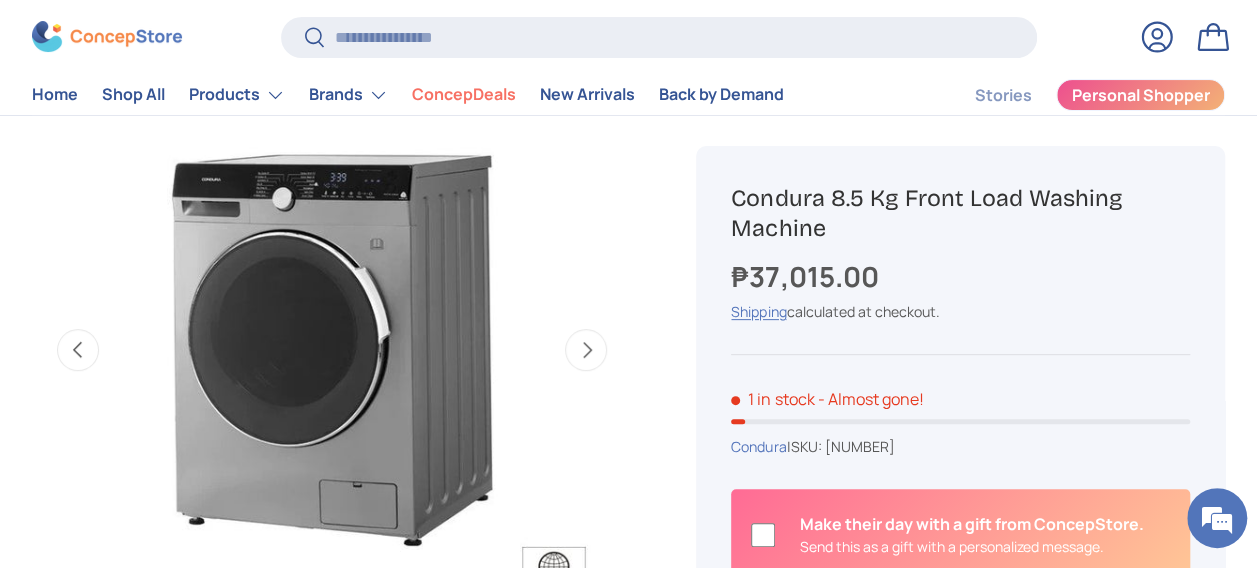 click on "Next" at bounding box center [586, 350] 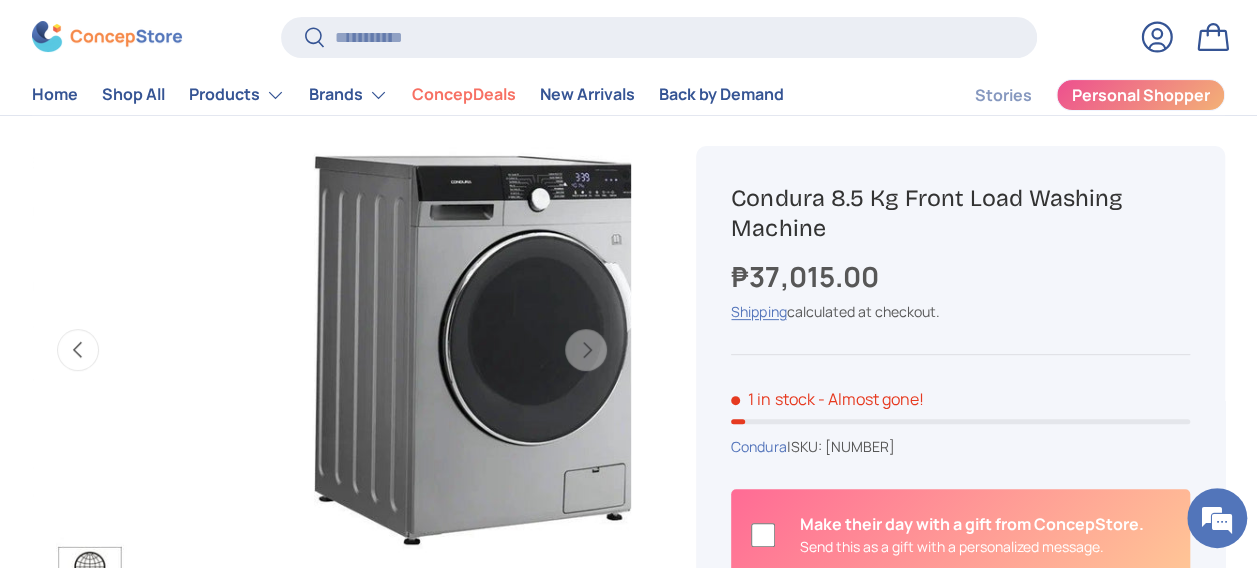 scroll, scrollTop: 0, scrollLeft: 1221, axis: horizontal 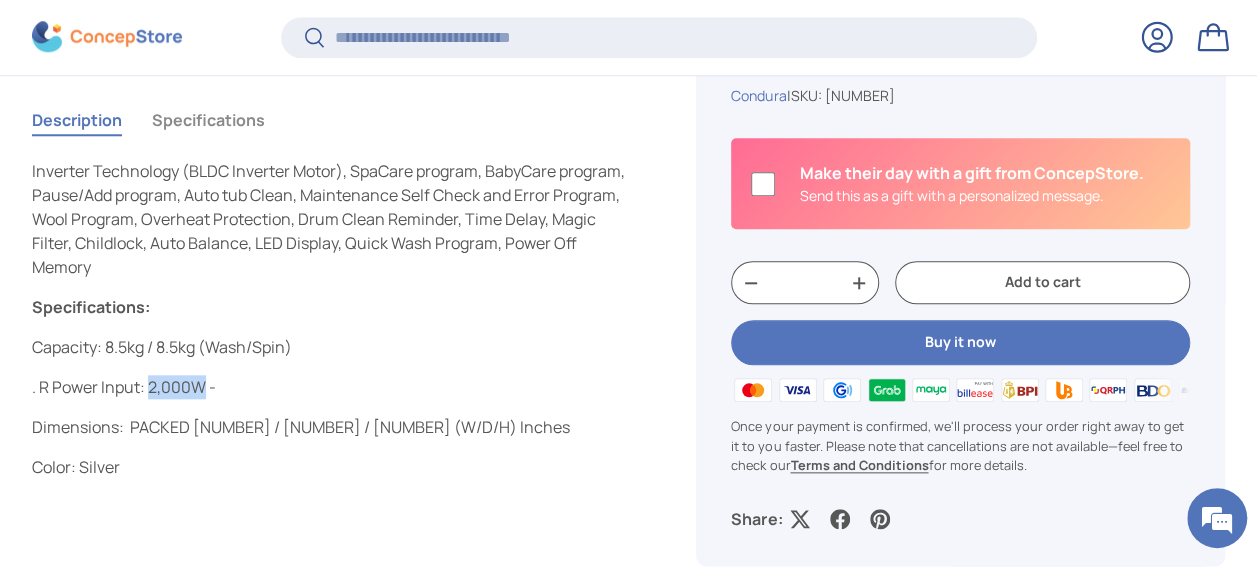 drag, startPoint x: 206, startPoint y: 393, endPoint x: 150, endPoint y: 388, distance: 56.22277 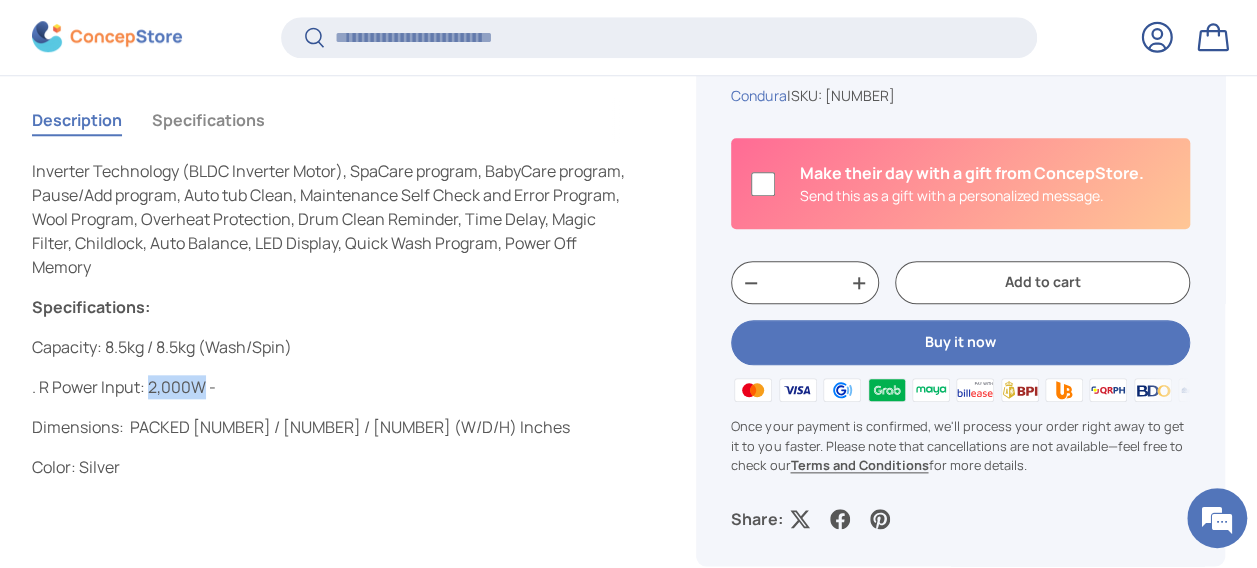 copy on "2,000W" 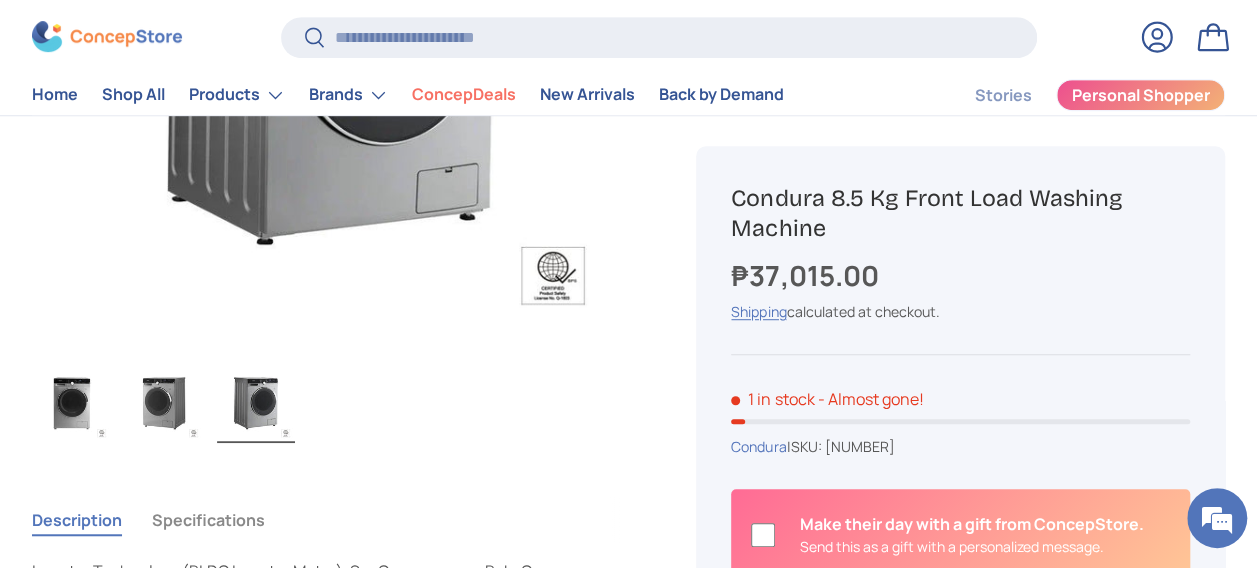 scroll, scrollTop: 399, scrollLeft: 0, axis: vertical 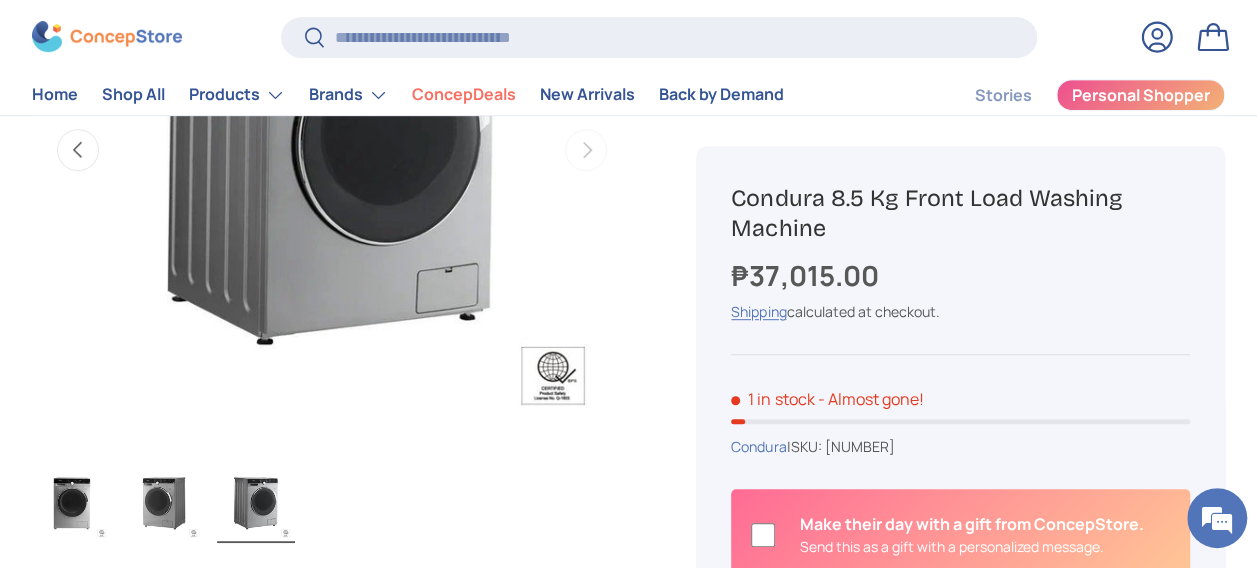 click on "Skip to content
Welcome to our store.  Learn more
Contact Us Partner with us
Search
Search
Reset
Log in
Bag
Menu
Home Shop All
Products
Back" at bounding box center [628, 1351] 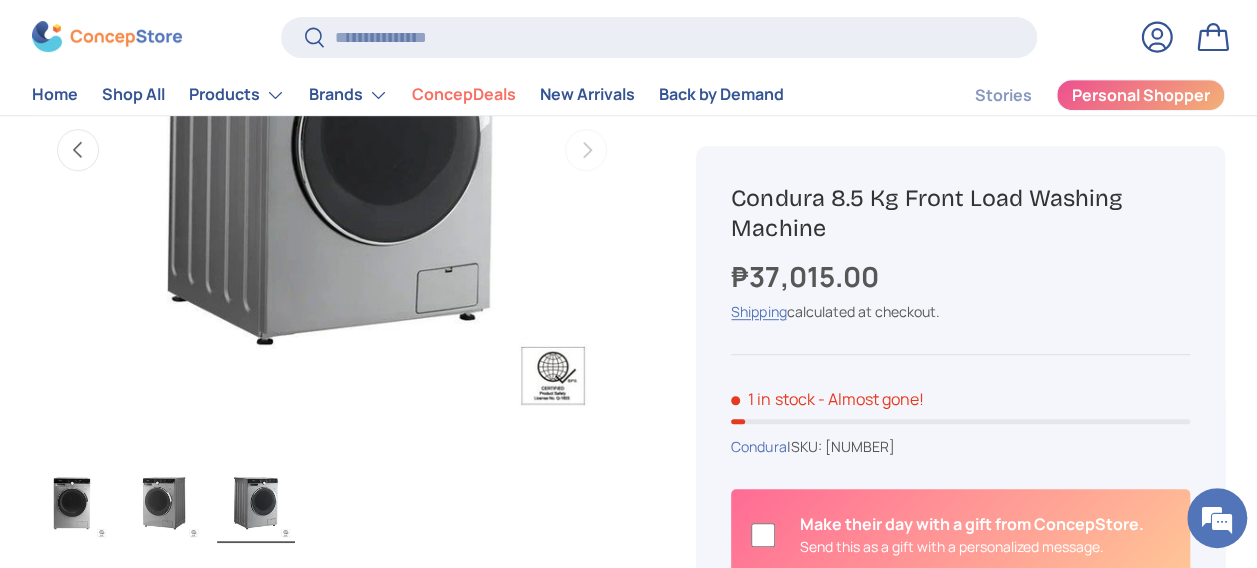 scroll, scrollTop: 0, scrollLeft: 0, axis: both 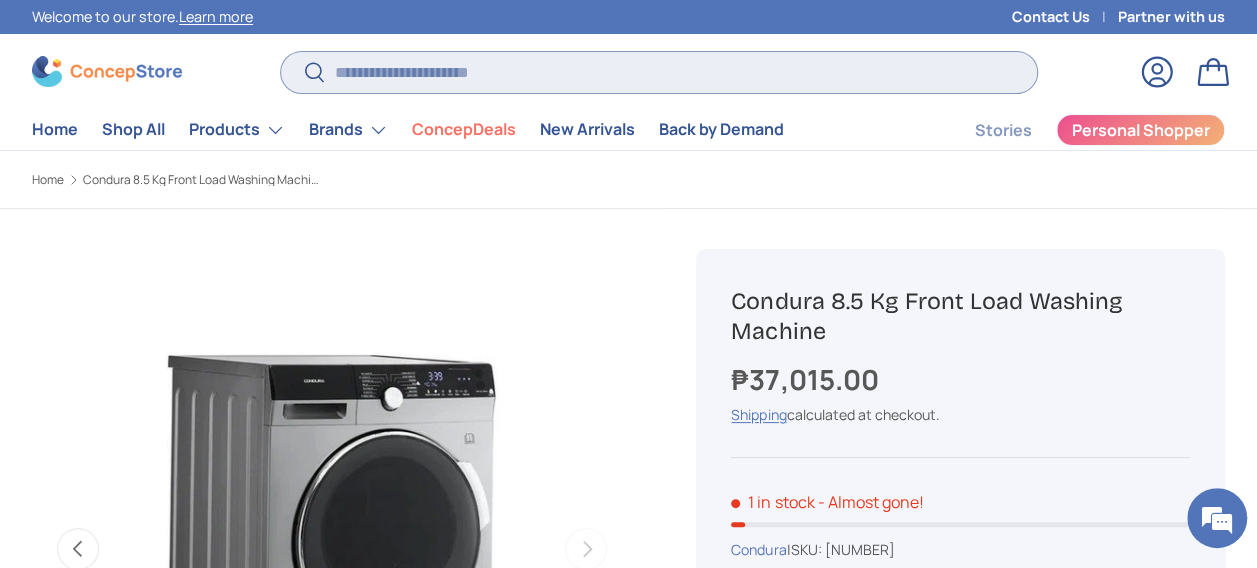 click on "Search" at bounding box center [659, 72] 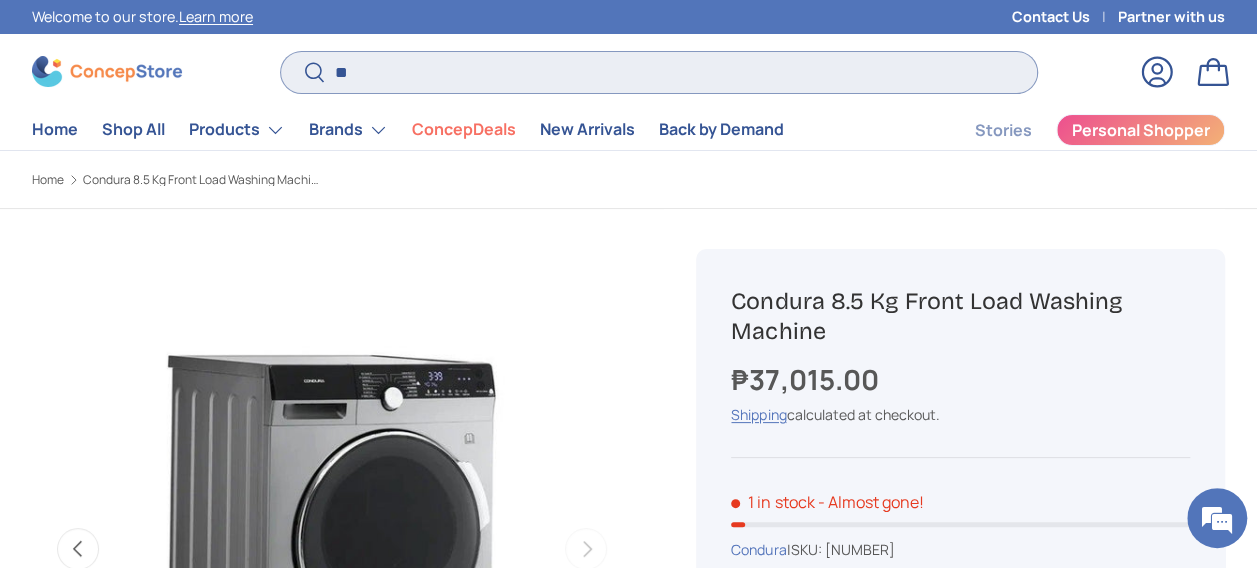 type on "***" 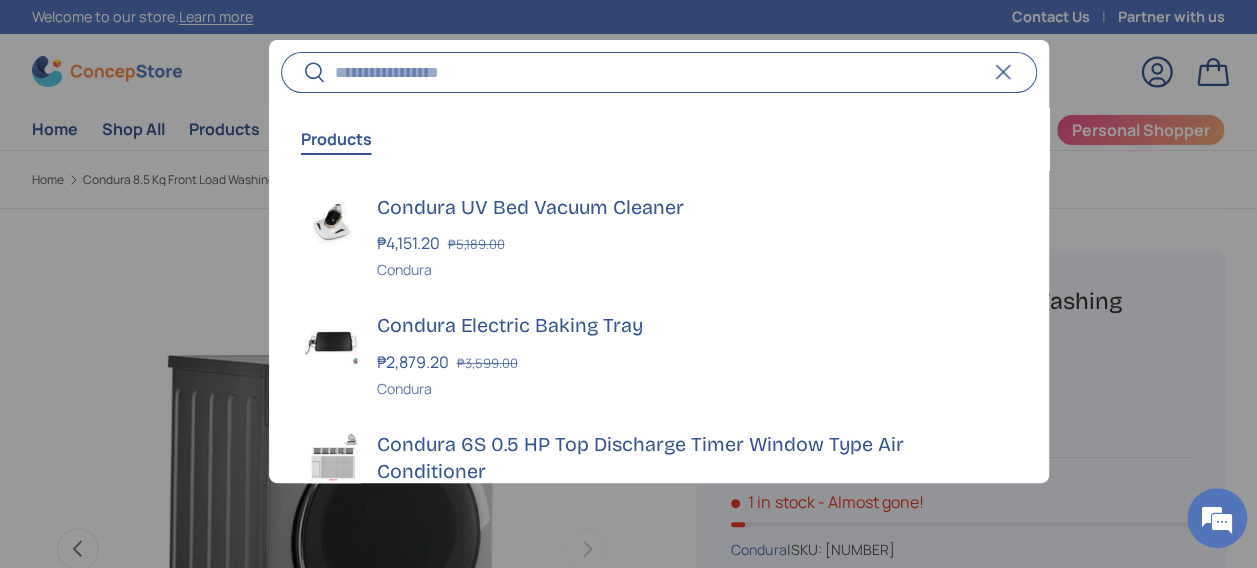 scroll, scrollTop: 0, scrollLeft: 1221, axis: horizontal 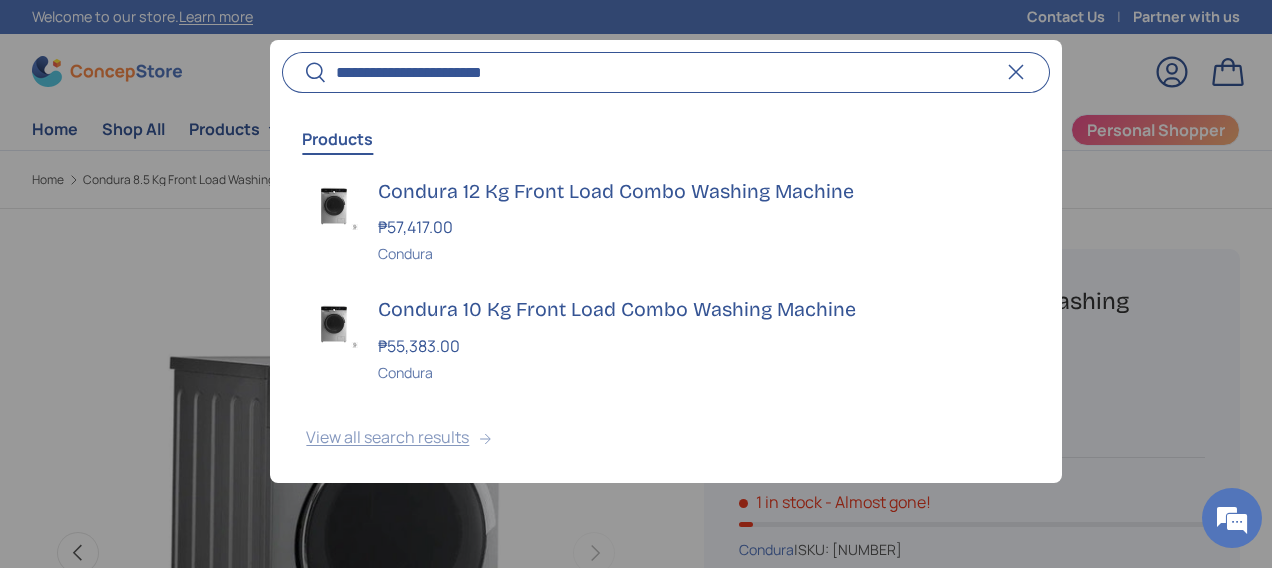 type on "**********" 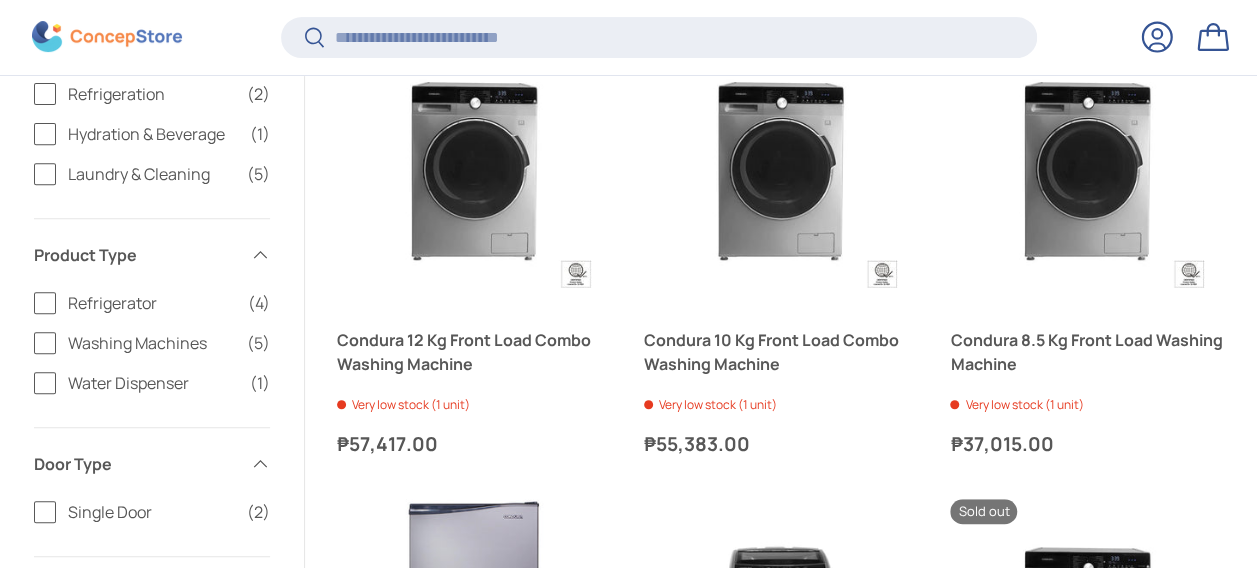scroll, scrollTop: 330, scrollLeft: 0, axis: vertical 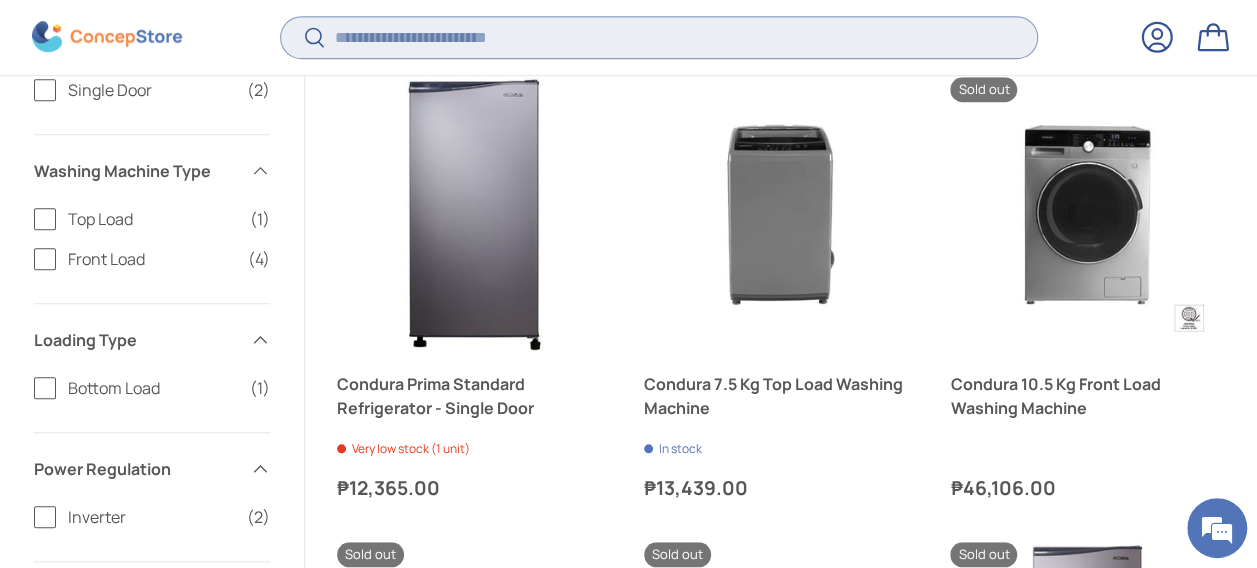 click on "Search" at bounding box center [659, 37] 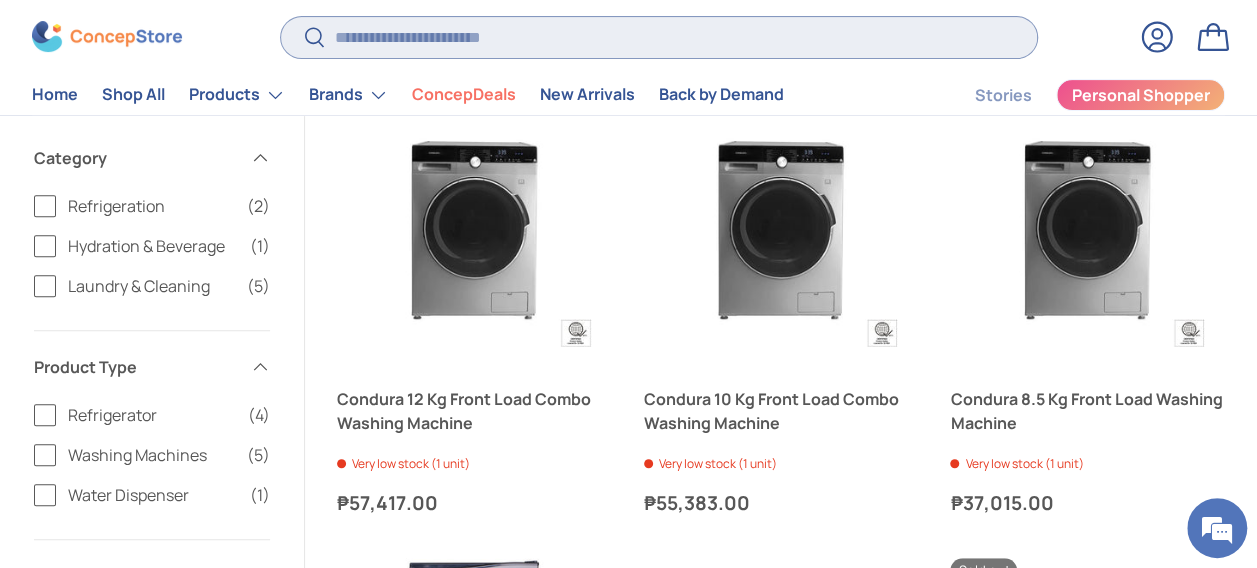 scroll, scrollTop: 310, scrollLeft: 0, axis: vertical 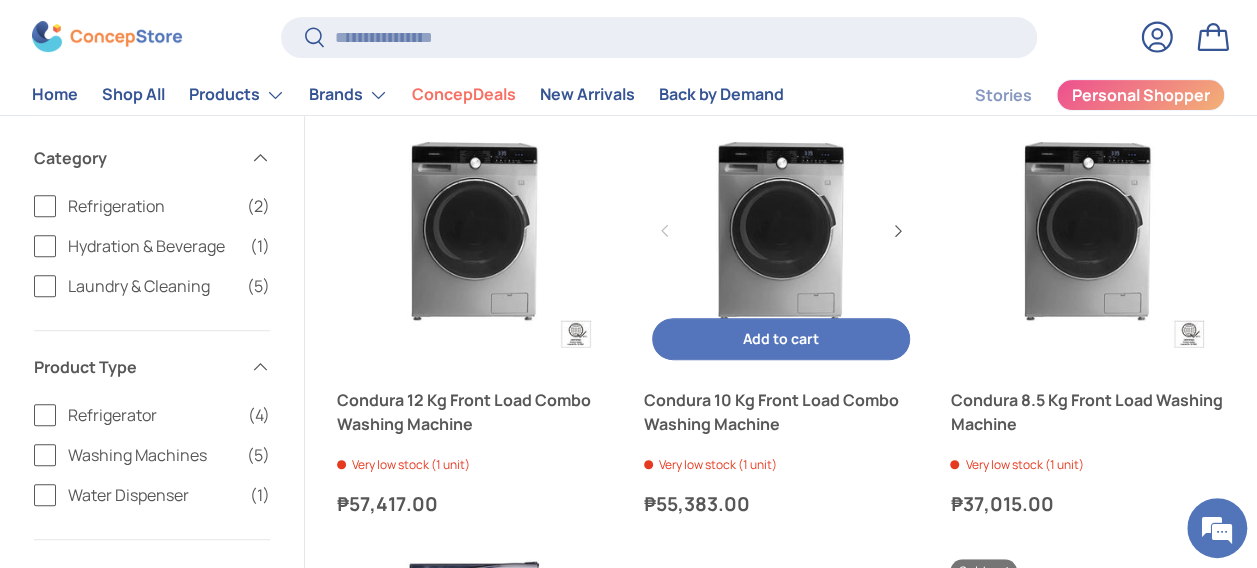 click at bounding box center (781, 231) 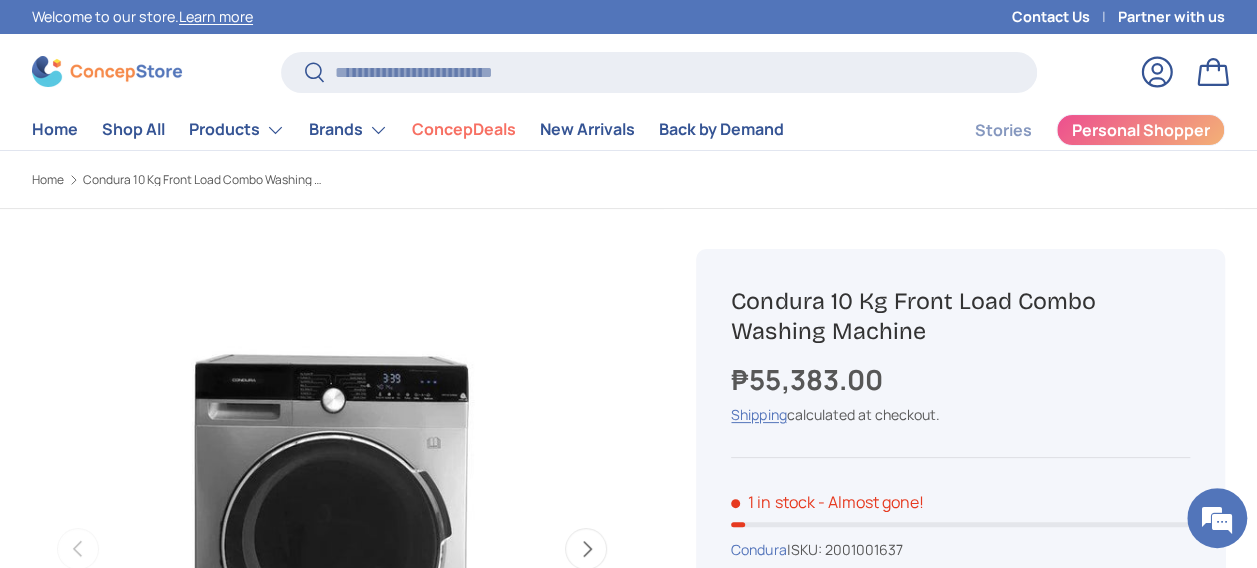 scroll, scrollTop: 185, scrollLeft: 0, axis: vertical 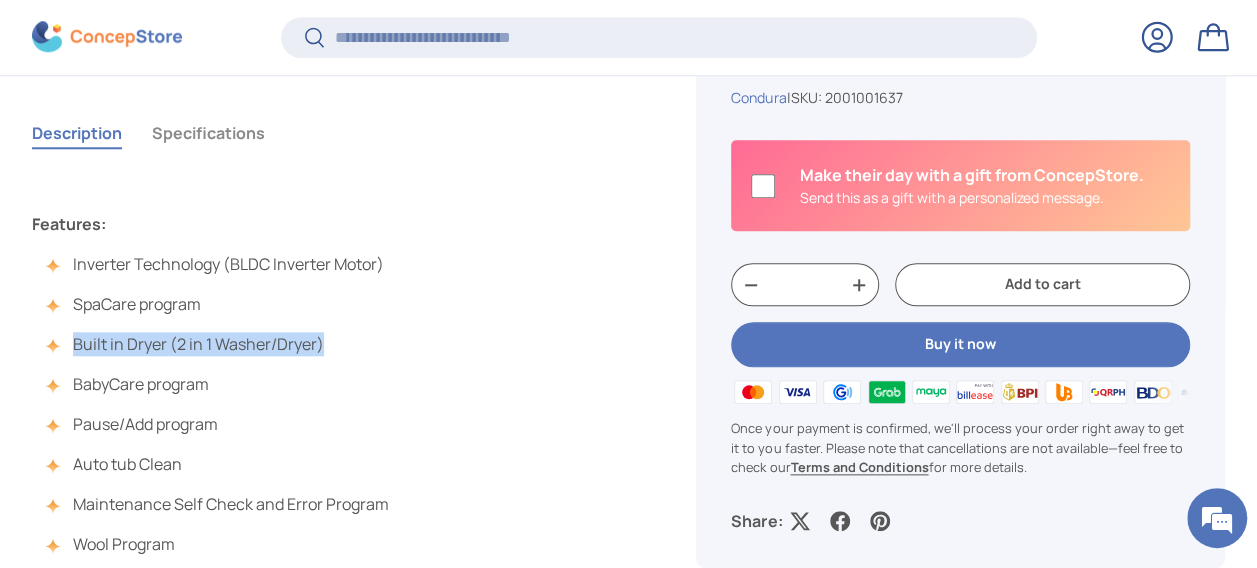 drag, startPoint x: 353, startPoint y: 350, endPoint x: 35, endPoint y: 349, distance: 318.0016 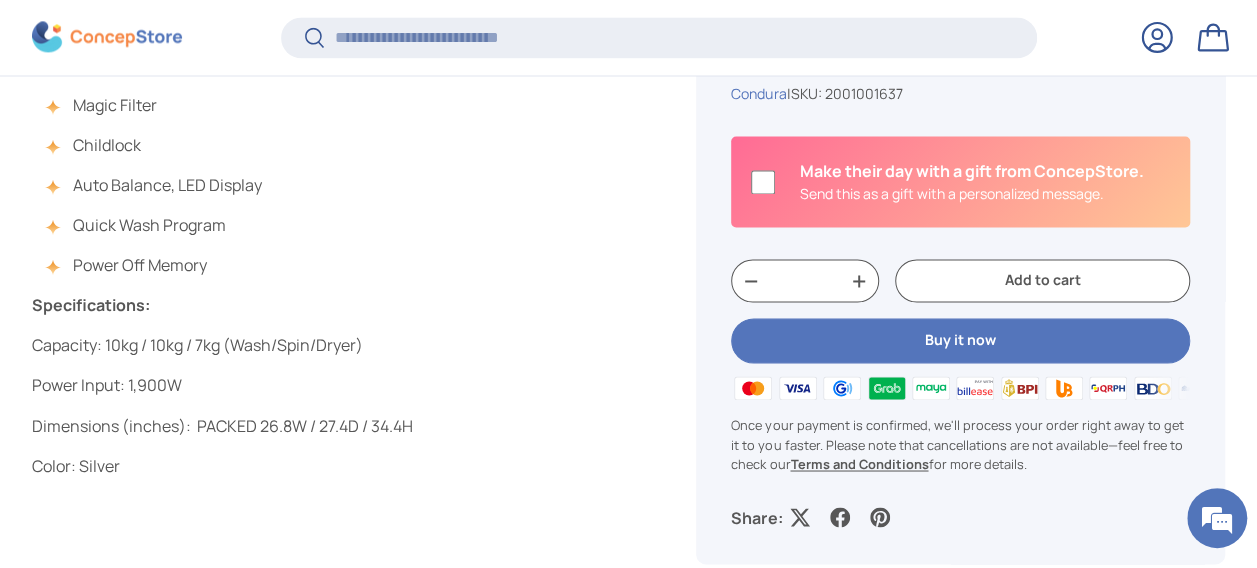 scroll, scrollTop: 1482, scrollLeft: 0, axis: vertical 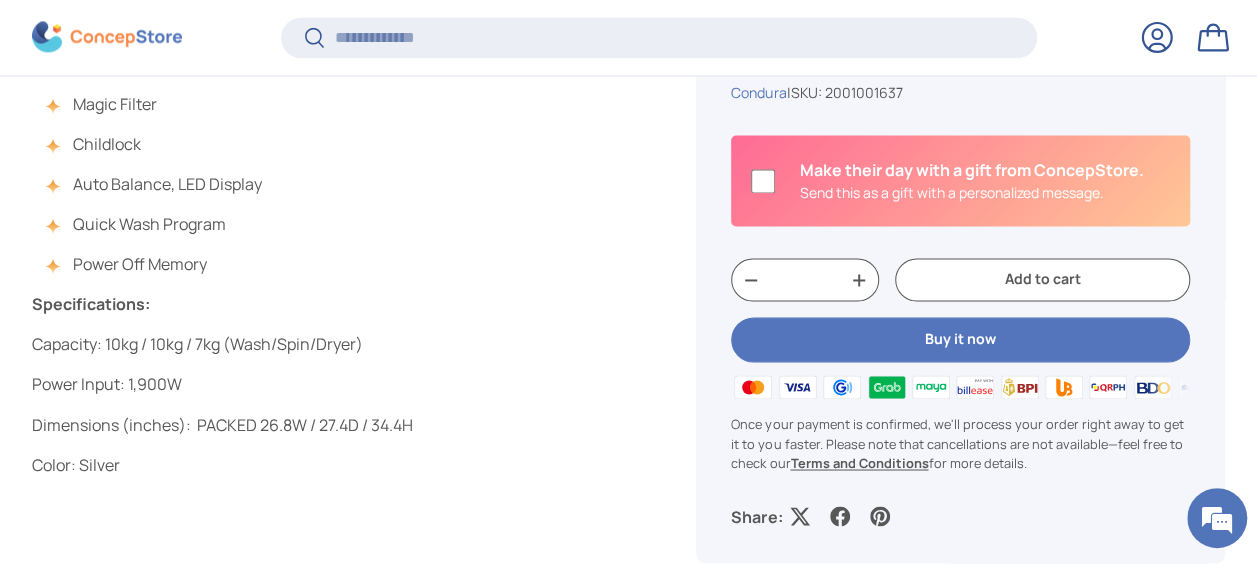 drag, startPoint x: 221, startPoint y: 392, endPoint x: 111, endPoint y: 372, distance: 111.8034 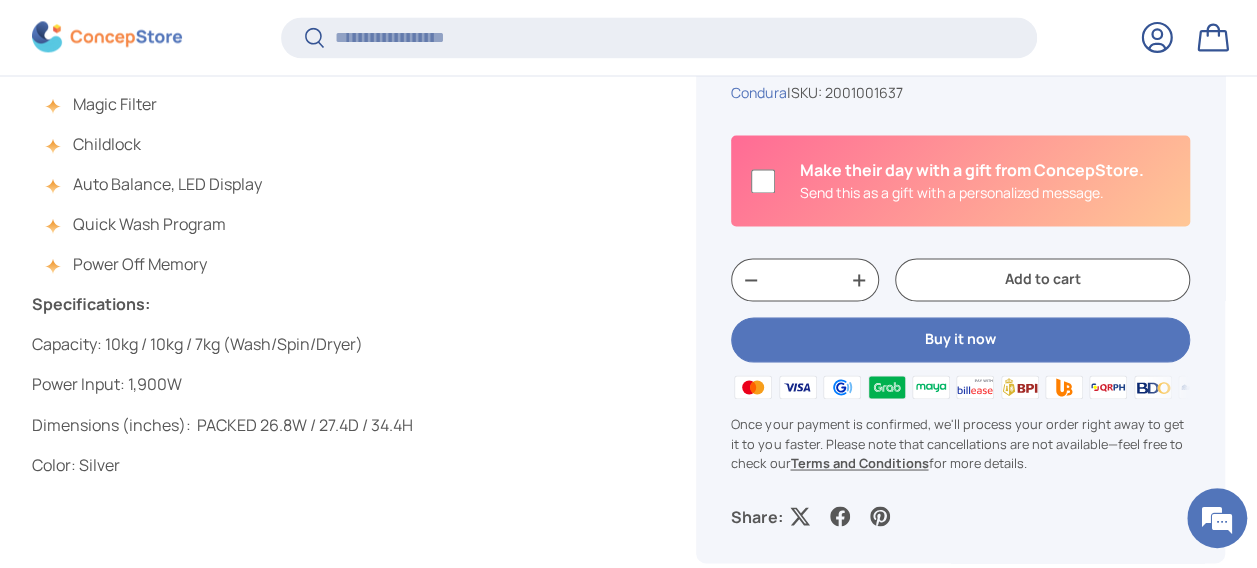 drag, startPoint x: 111, startPoint y: 372, endPoint x: 134, endPoint y: 420, distance: 53.225933 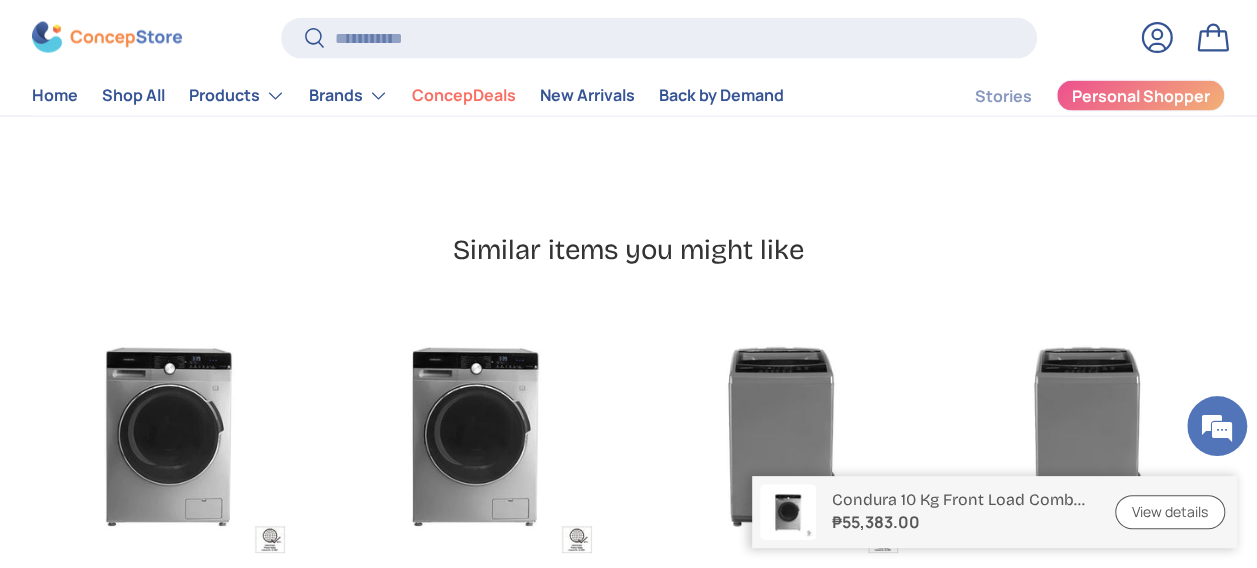 scroll, scrollTop: 1886, scrollLeft: 0, axis: vertical 